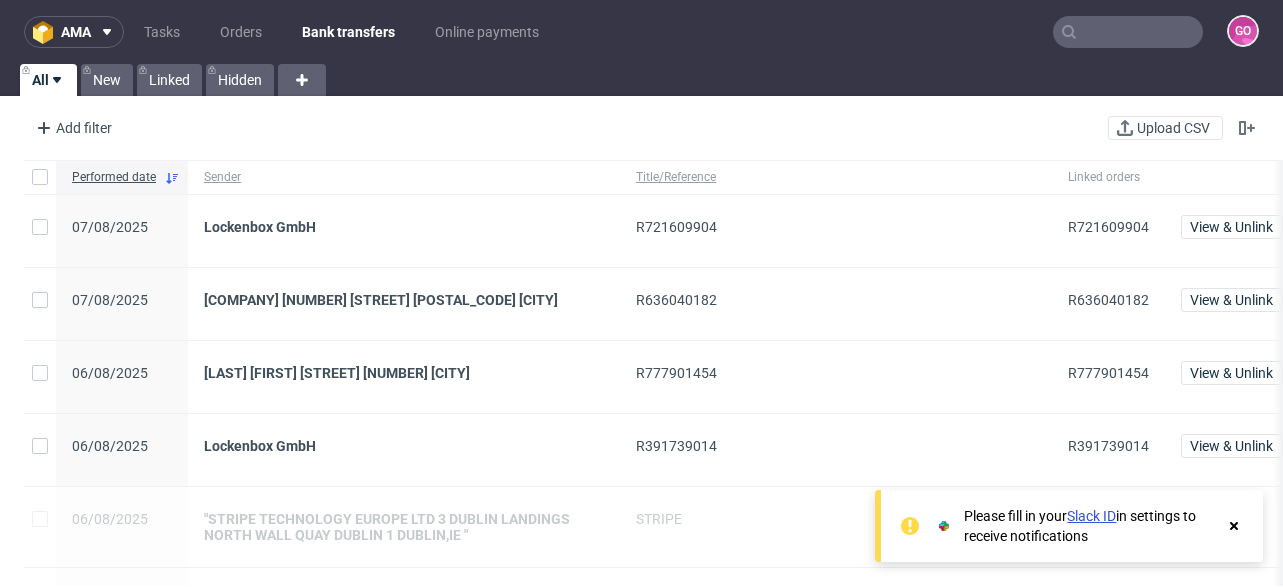 scroll, scrollTop: 0, scrollLeft: 0, axis: both 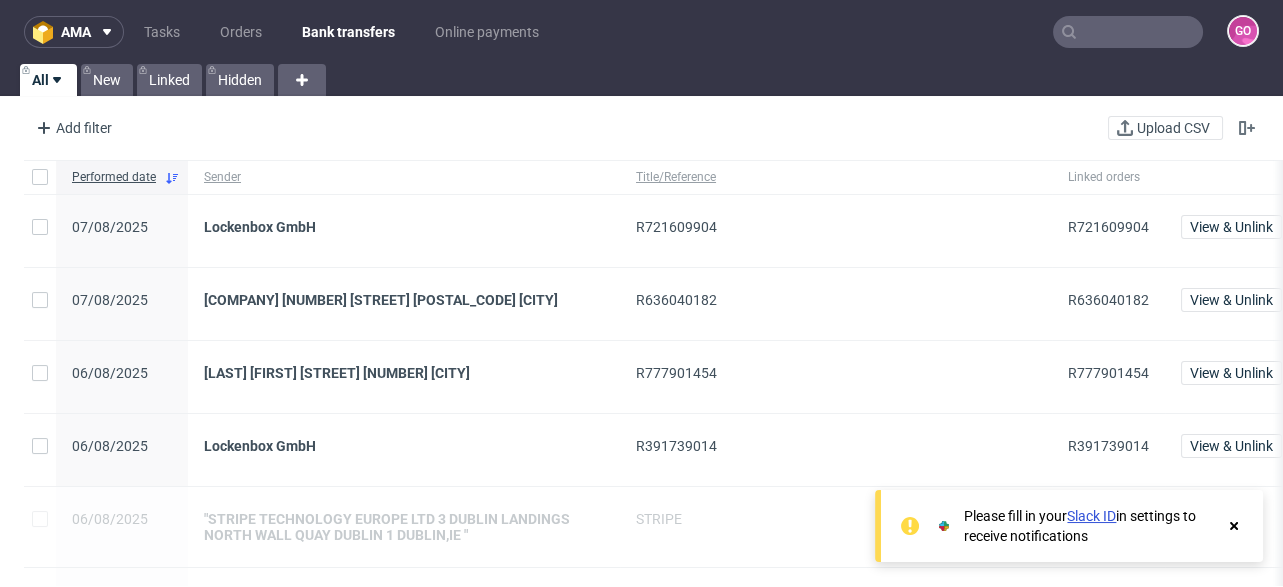click at bounding box center [1128, 32] 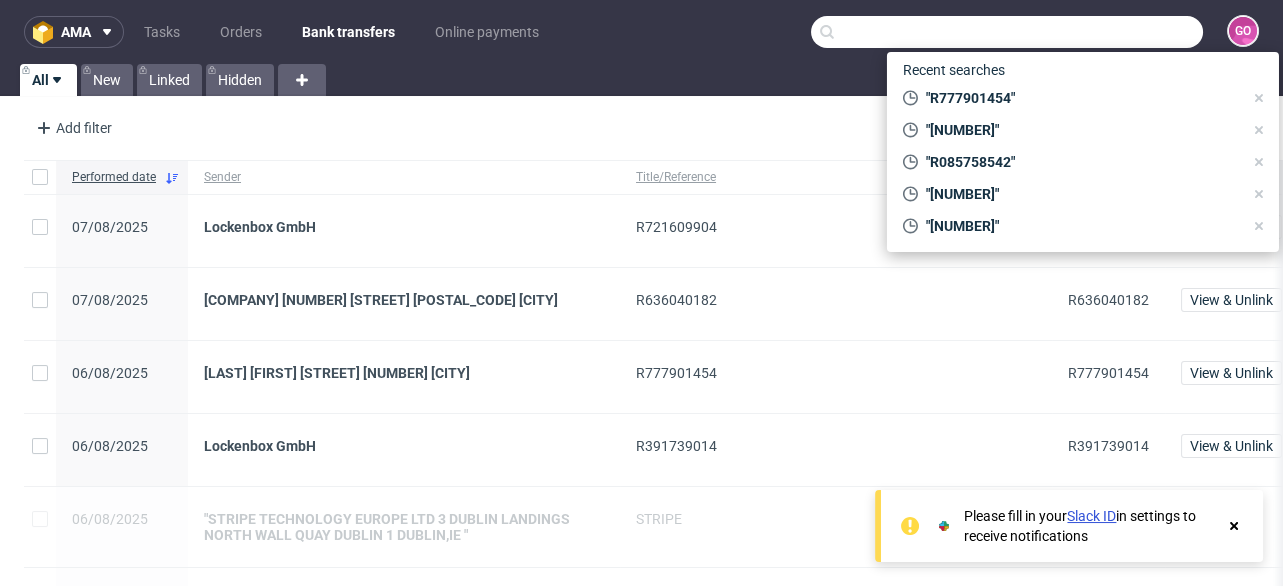 paste on "000002329" 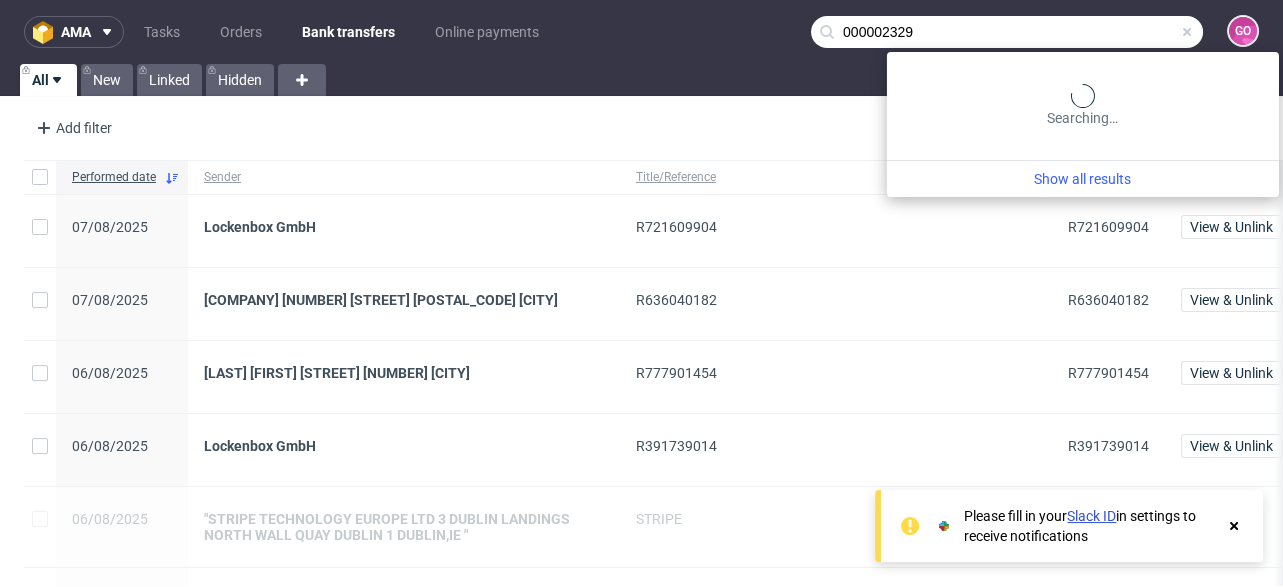 type on "000002329" 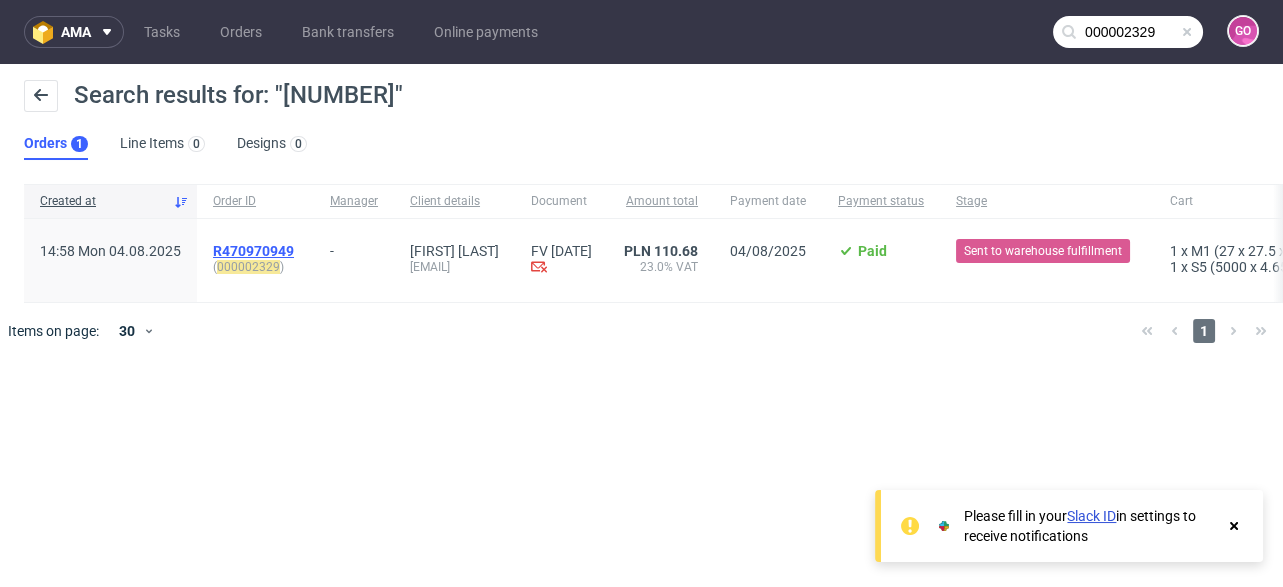 click on "R470970949" at bounding box center [253, 251] 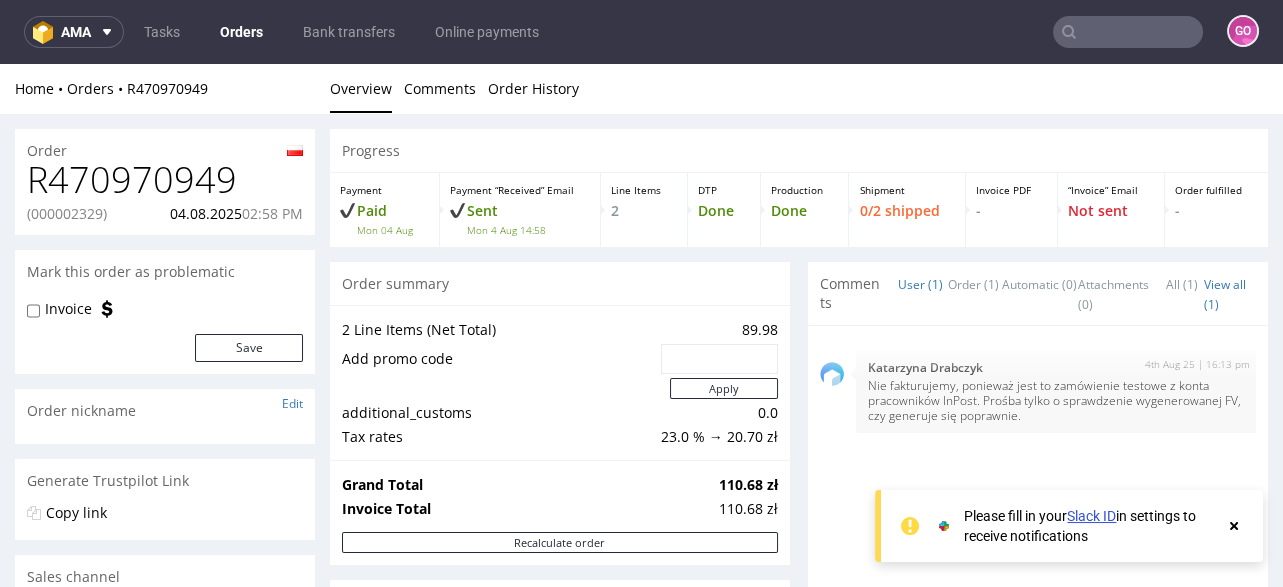 scroll, scrollTop: 0, scrollLeft: 0, axis: both 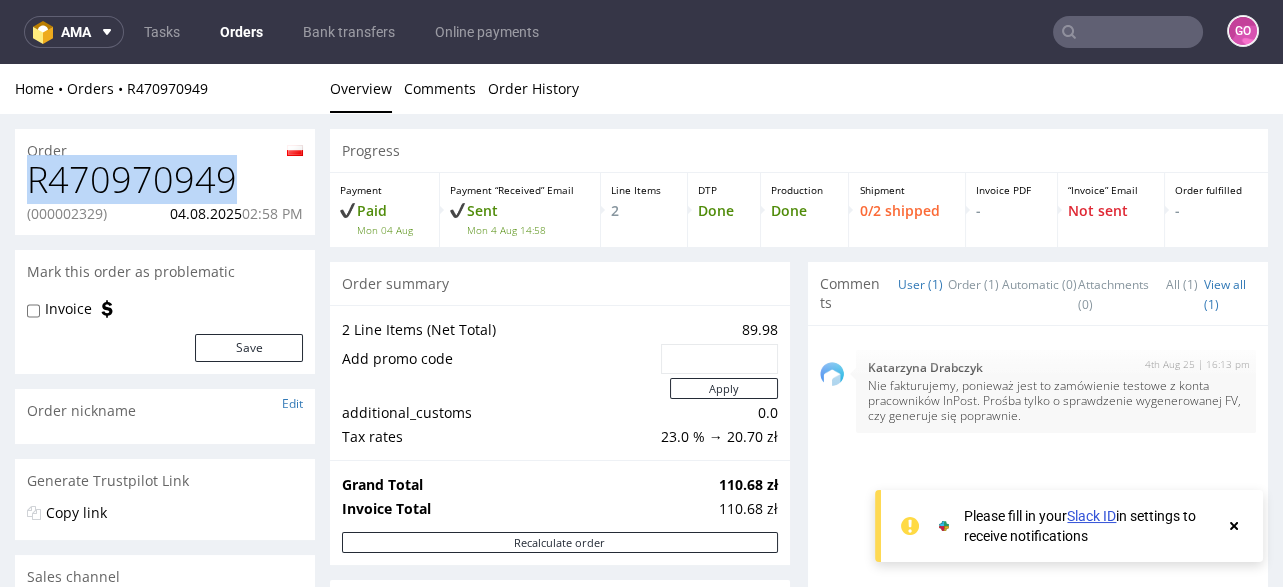 click on "R470970949" at bounding box center (165, 180) 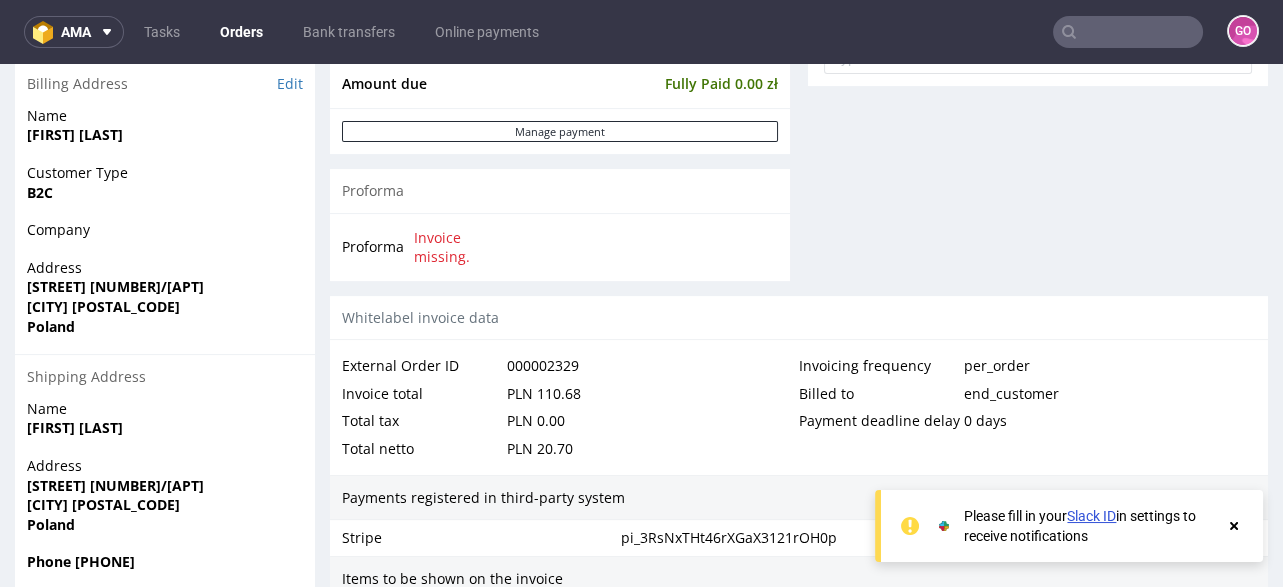 scroll, scrollTop: 880, scrollLeft: 0, axis: vertical 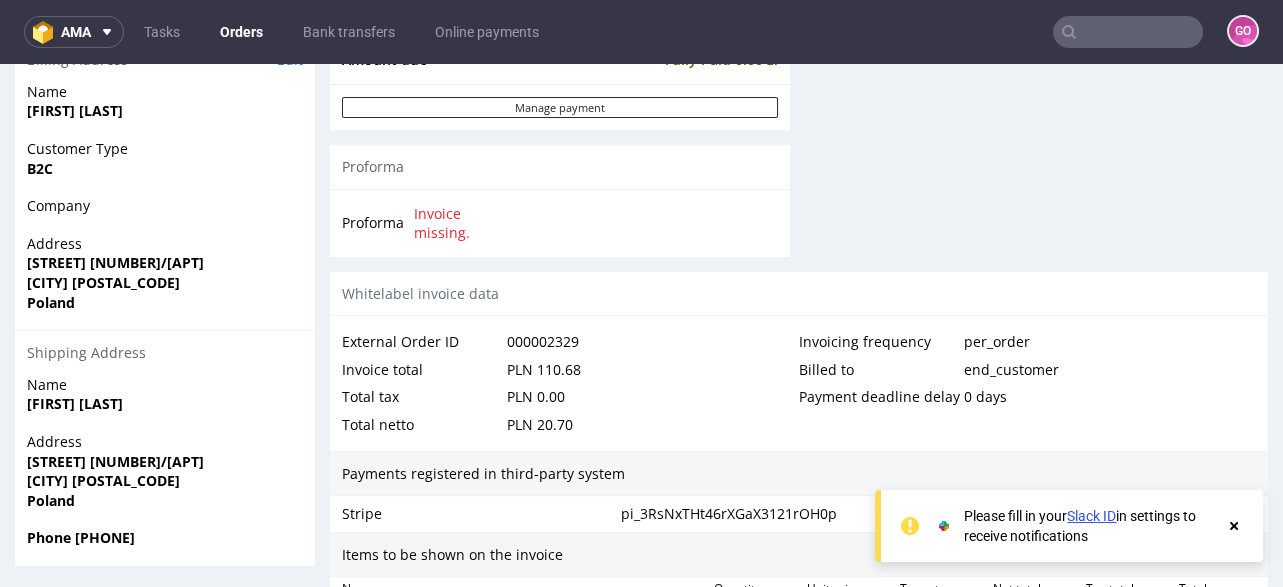 click on "[CITY] [POSTAL_CODE]" at bounding box center (103, 282) 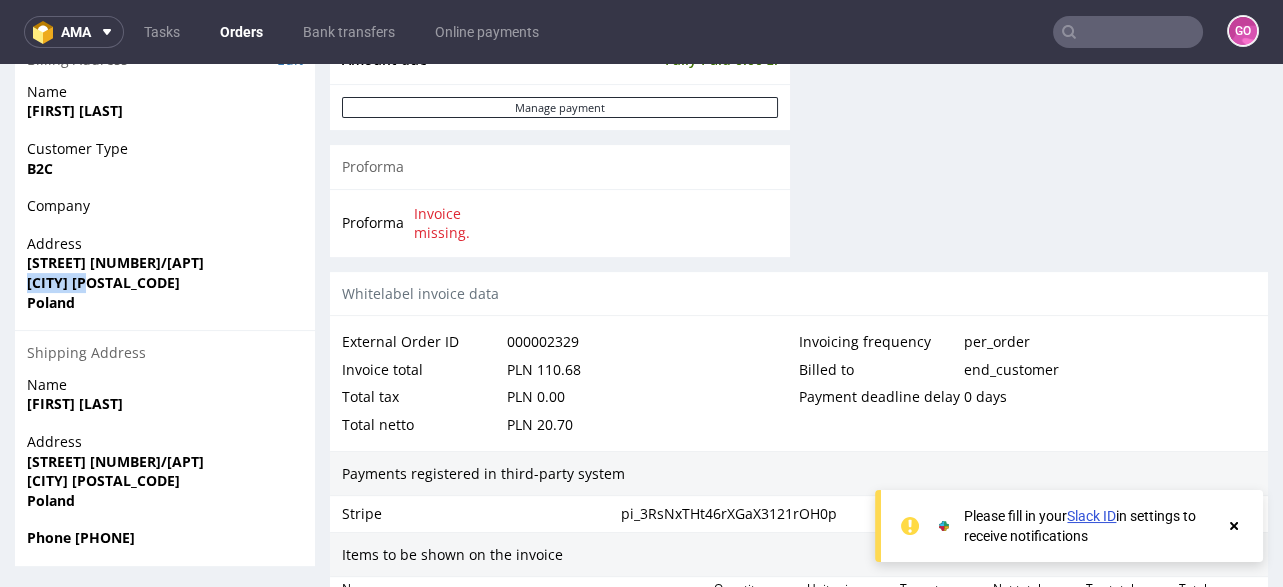 click on "[CITY] [POSTAL_CODE]" at bounding box center [103, 282] 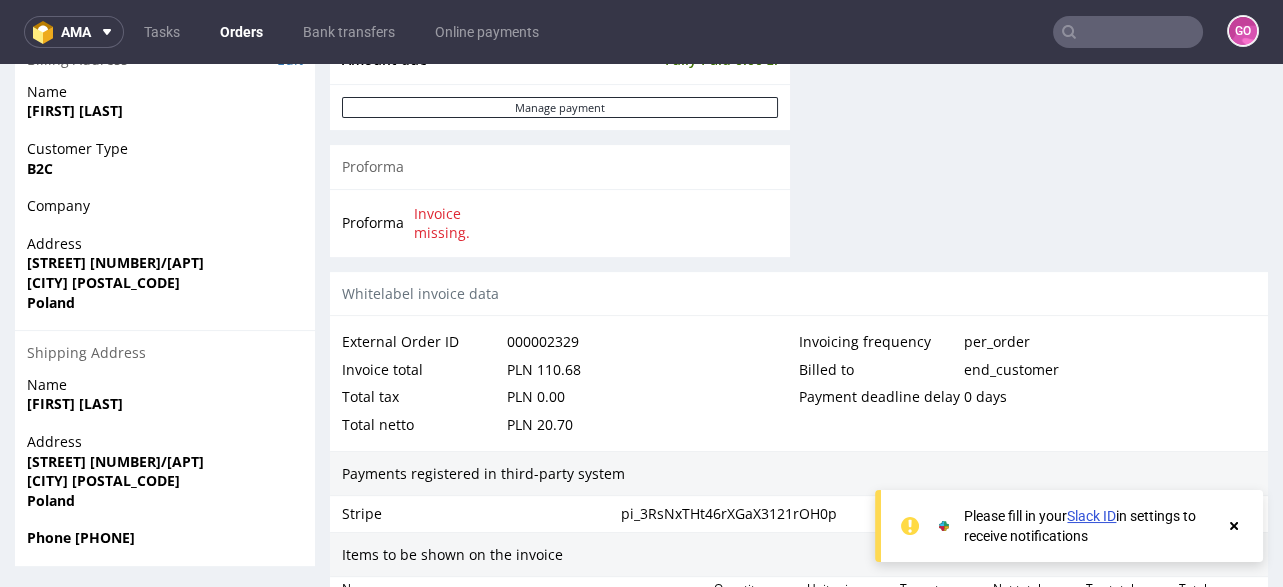 click on "[STREET] [NUMBER]/[APT]" at bounding box center (115, 262) 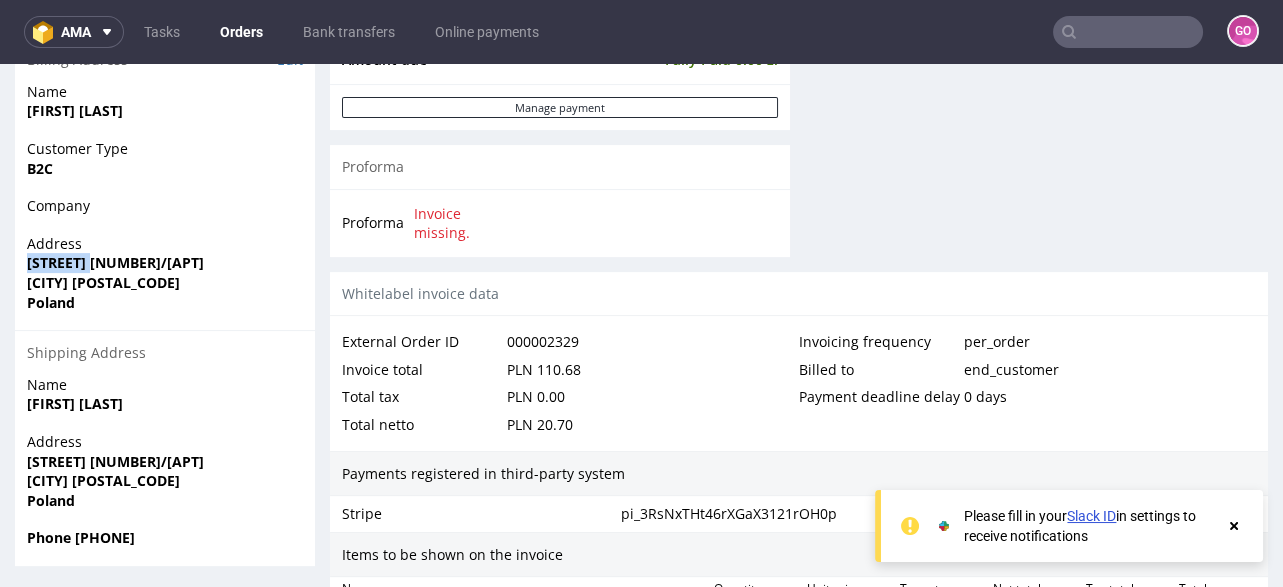click on "[STREET] [NUMBER]/[APT]" at bounding box center [115, 262] 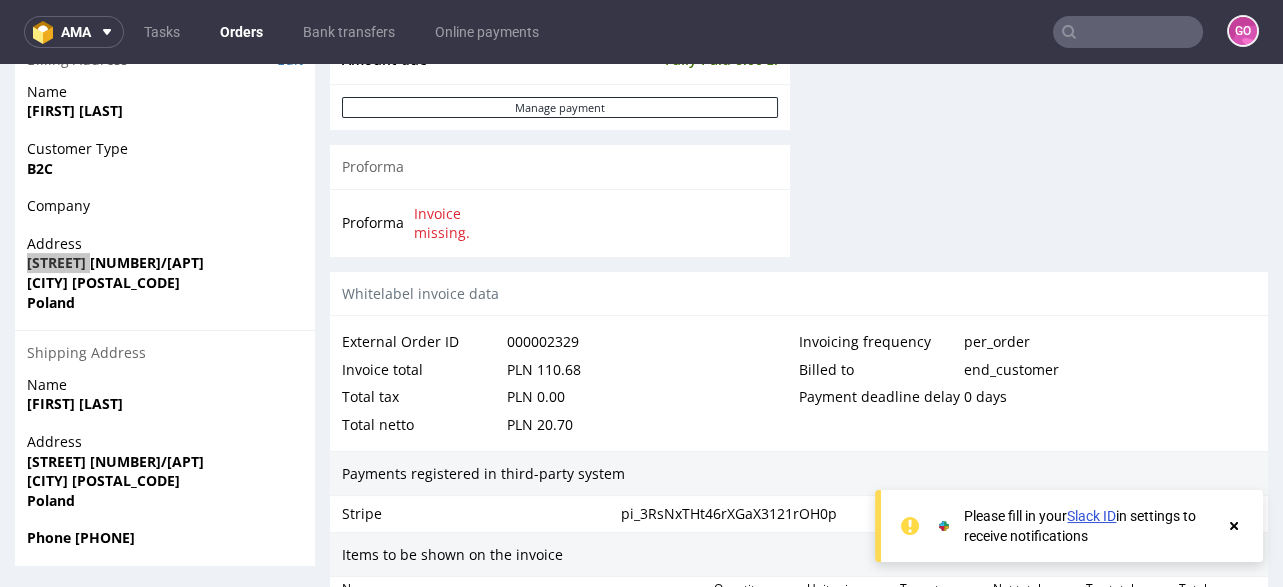 click at bounding box center [1128, 32] 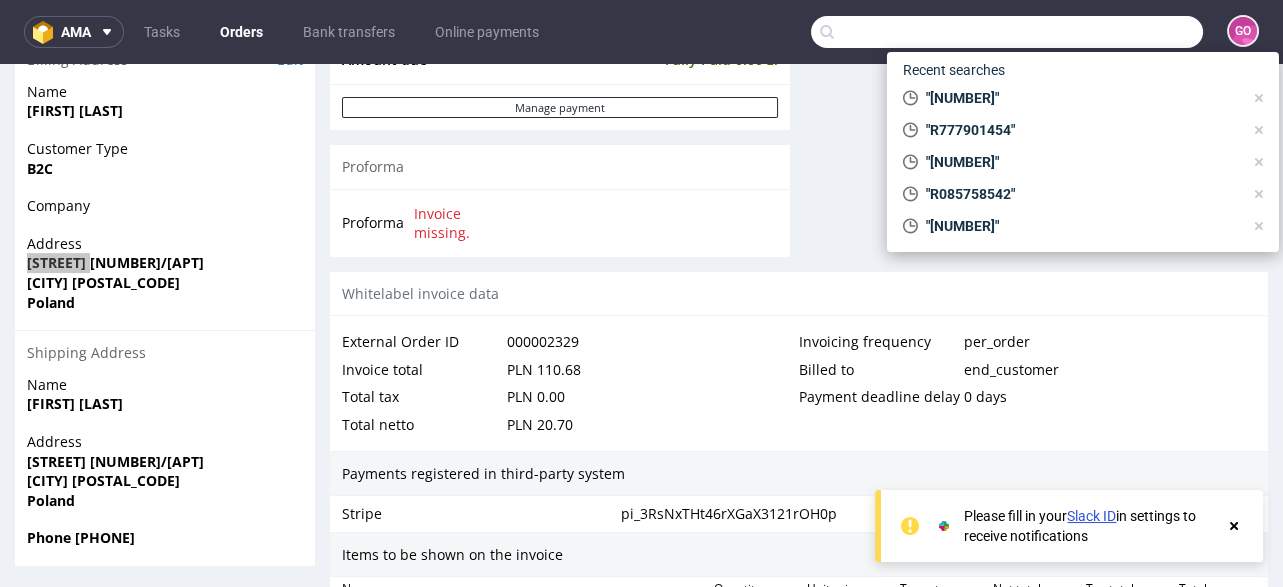 paste on "000002361" 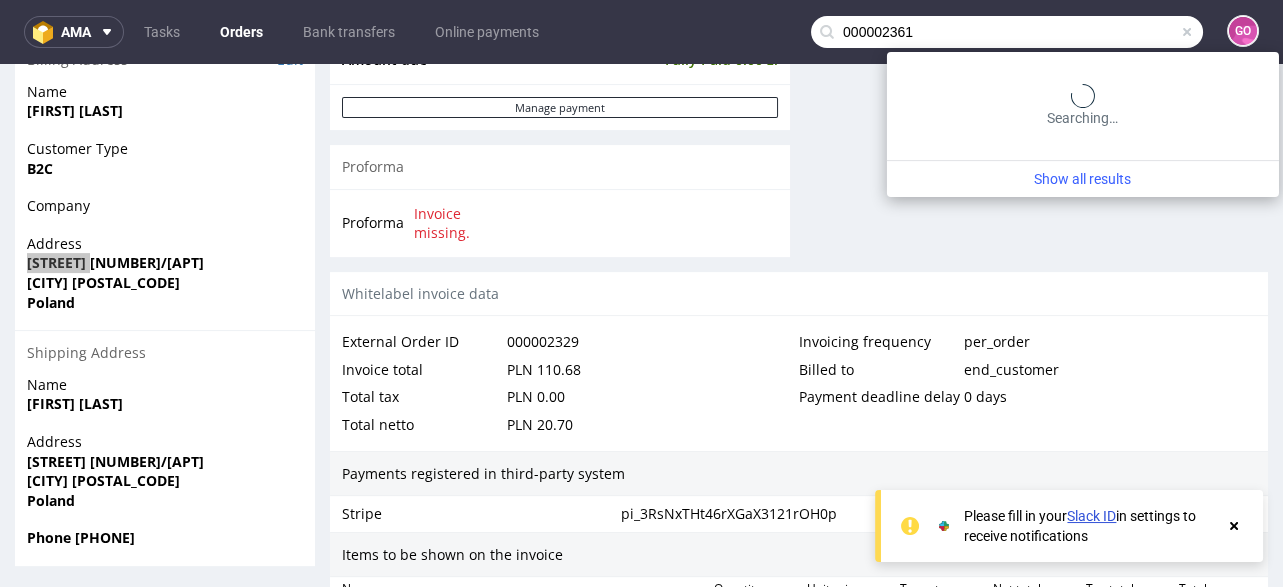 type on "000002361" 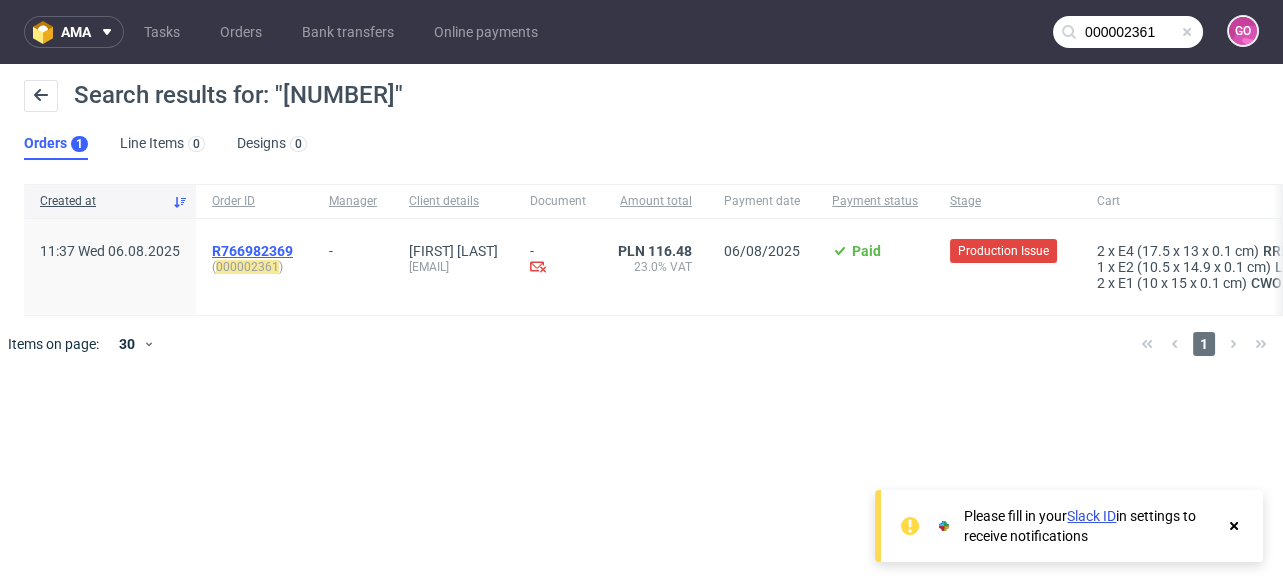 click on "R766982369" at bounding box center (252, 251) 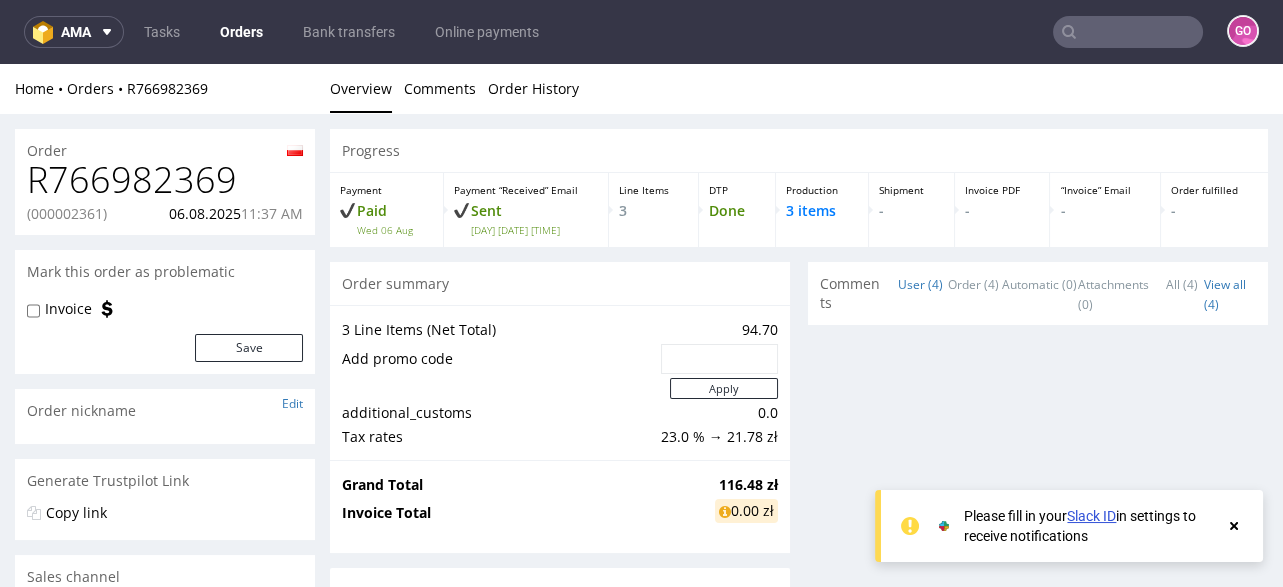 scroll, scrollTop: 0, scrollLeft: 0, axis: both 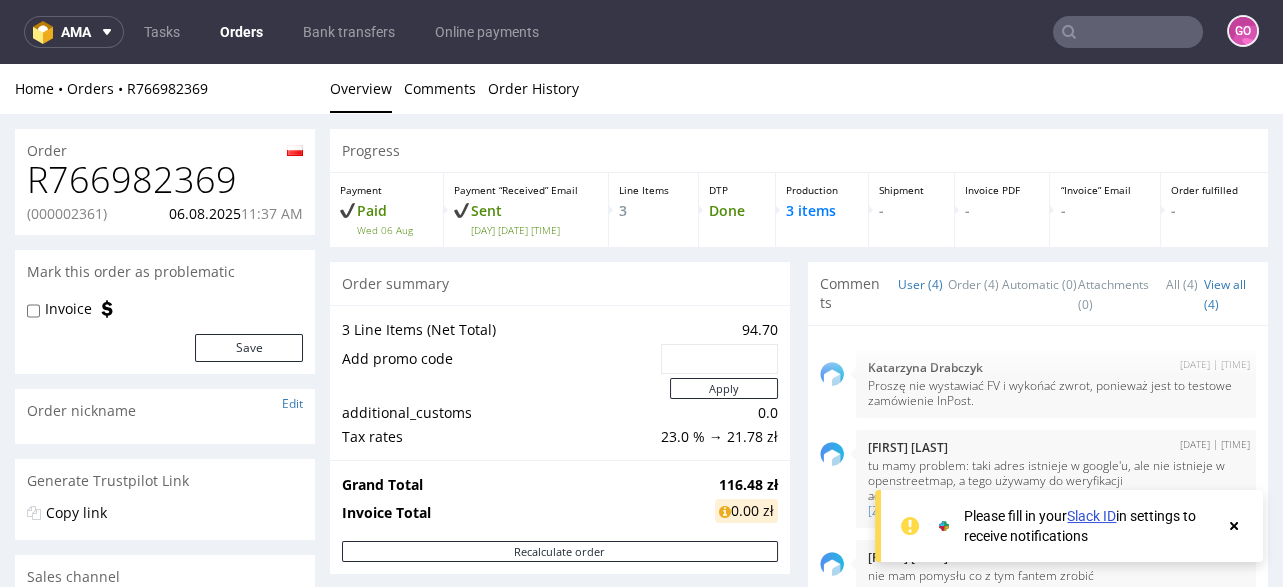 click on "R766982369" at bounding box center [165, 180] 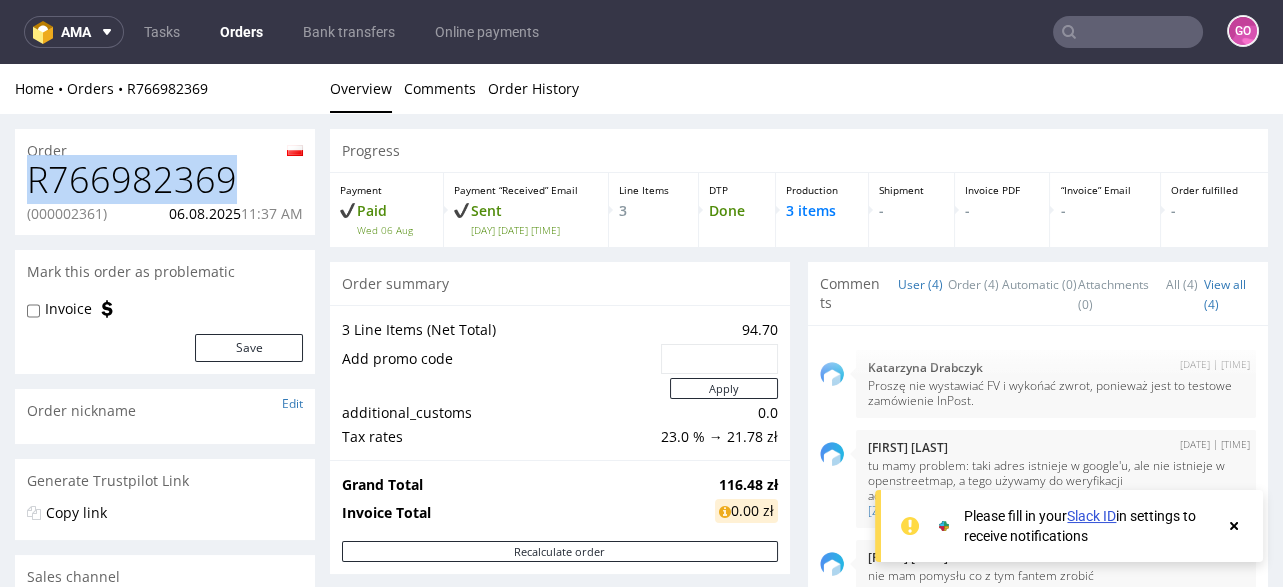 click on "R766982369" at bounding box center (165, 180) 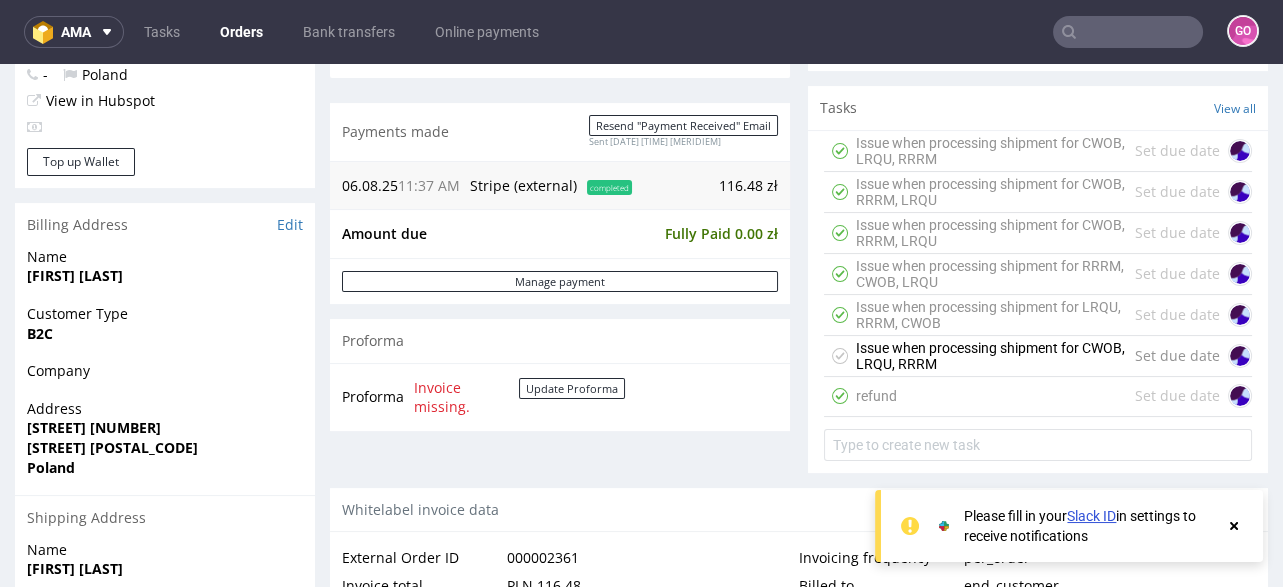 scroll, scrollTop: 719, scrollLeft: 0, axis: vertical 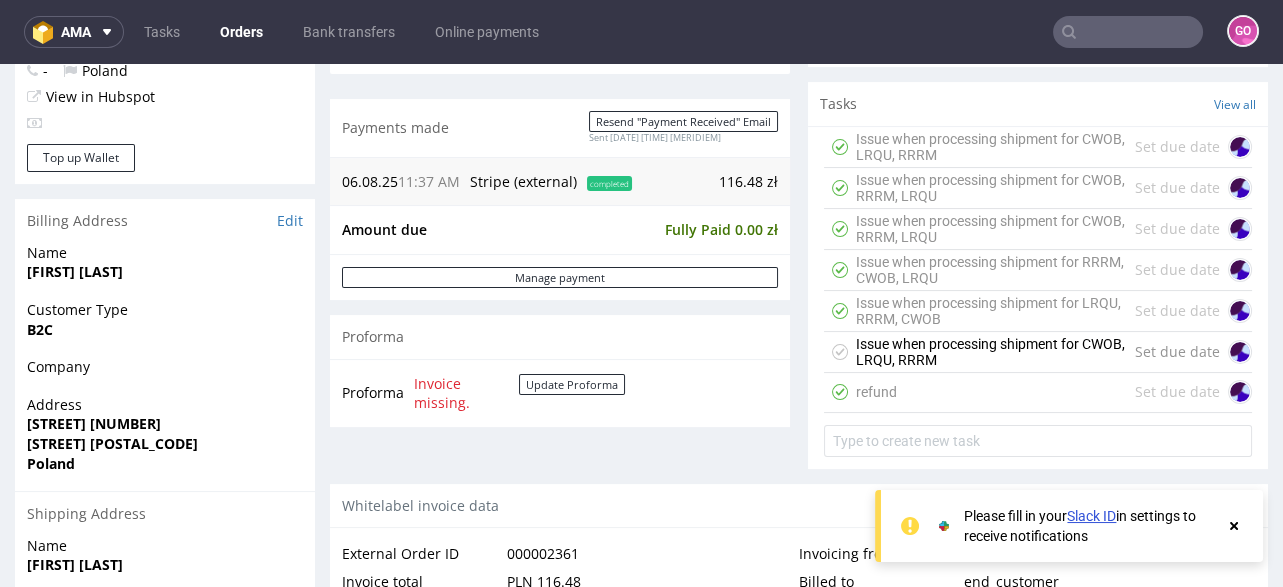 click on "[STREET] [NUMBER]" at bounding box center [94, 423] 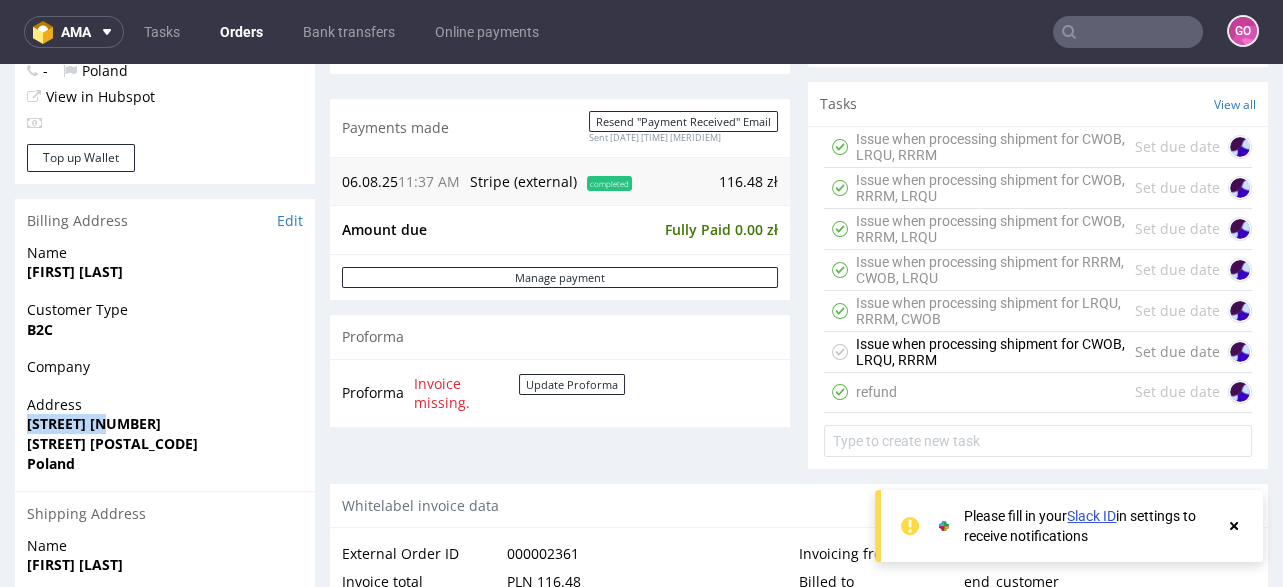 click on "[STREET] [NUMBER]" at bounding box center (94, 423) 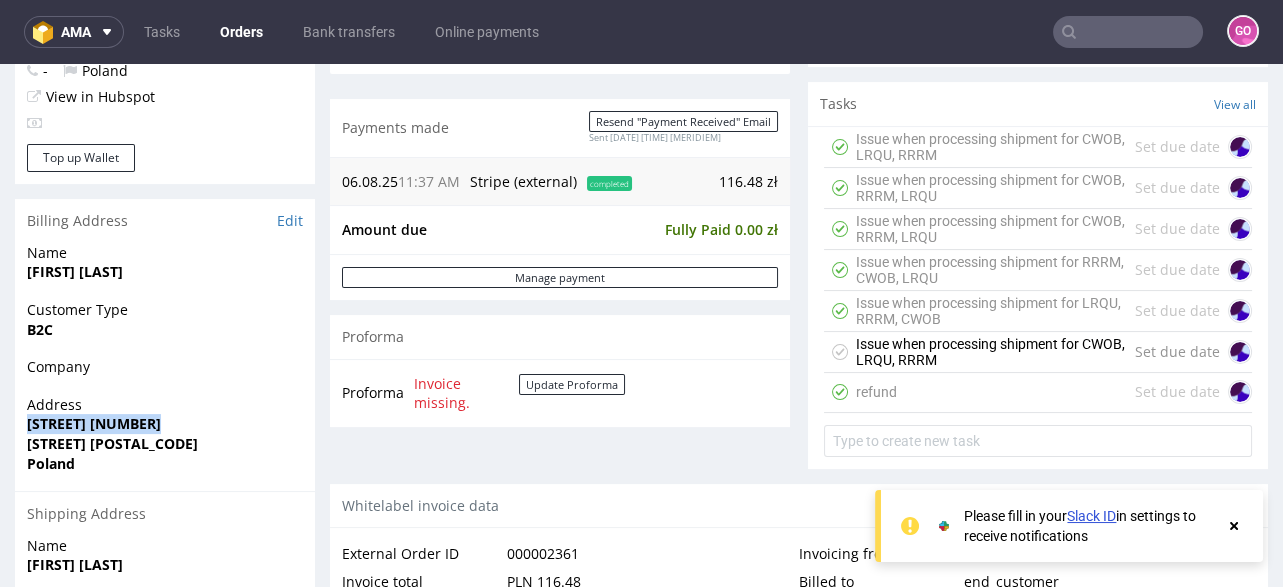 click on "[STREET] [NUMBER]" at bounding box center [94, 423] 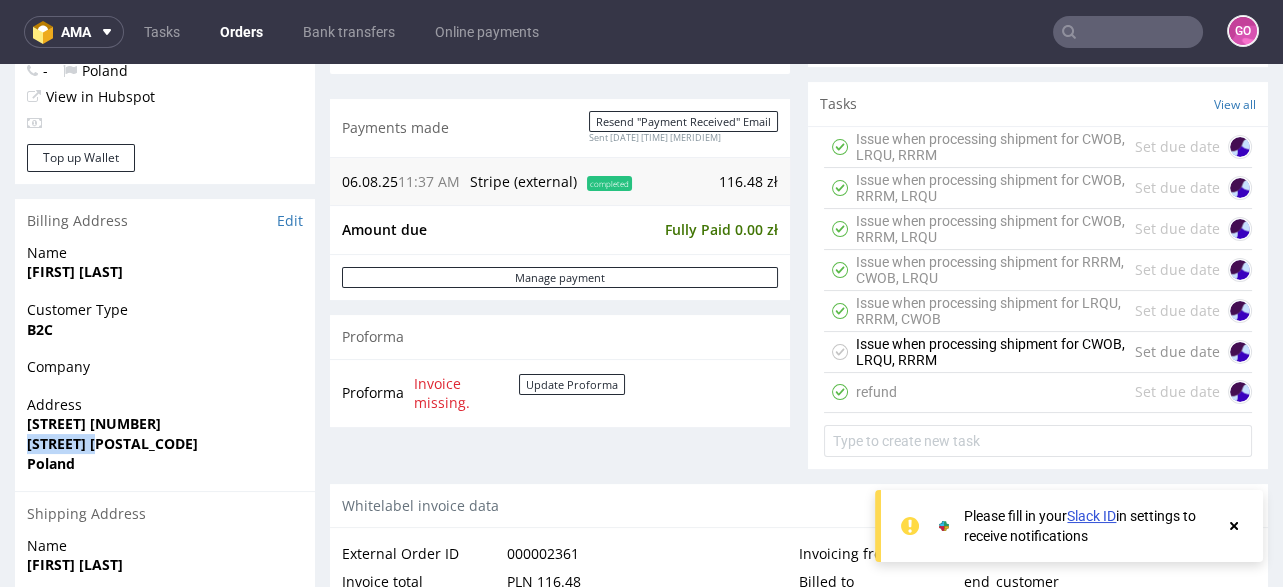 click on "[STREET] [POSTAL_CODE]" at bounding box center [112, 443] 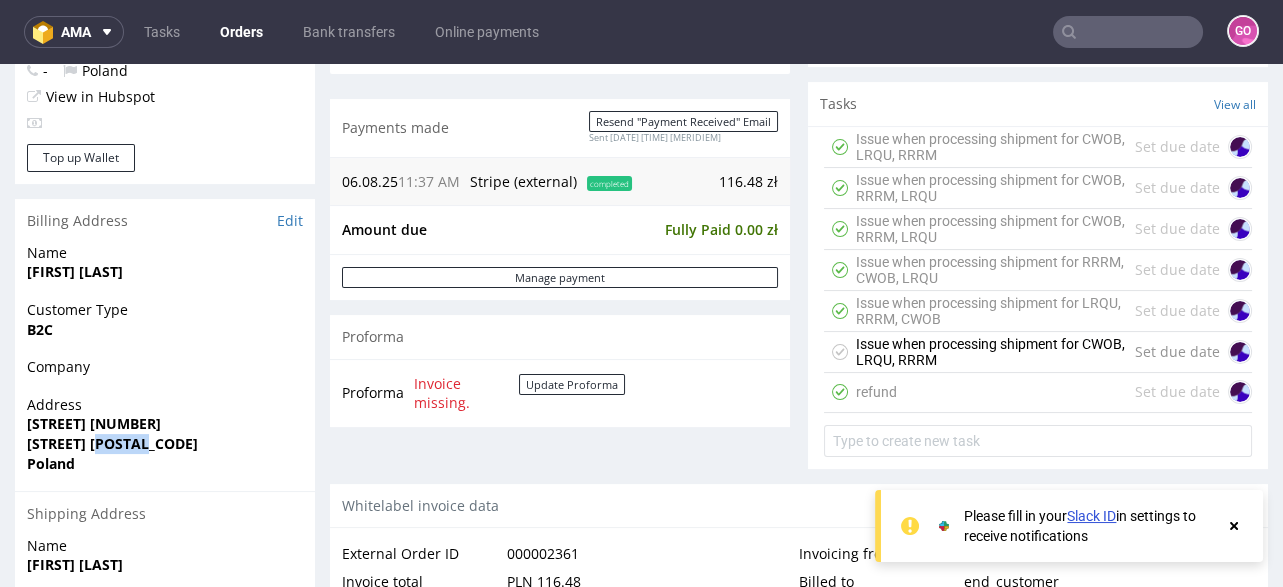 drag, startPoint x: 146, startPoint y: 441, endPoint x: 106, endPoint y: 446, distance: 40.311287 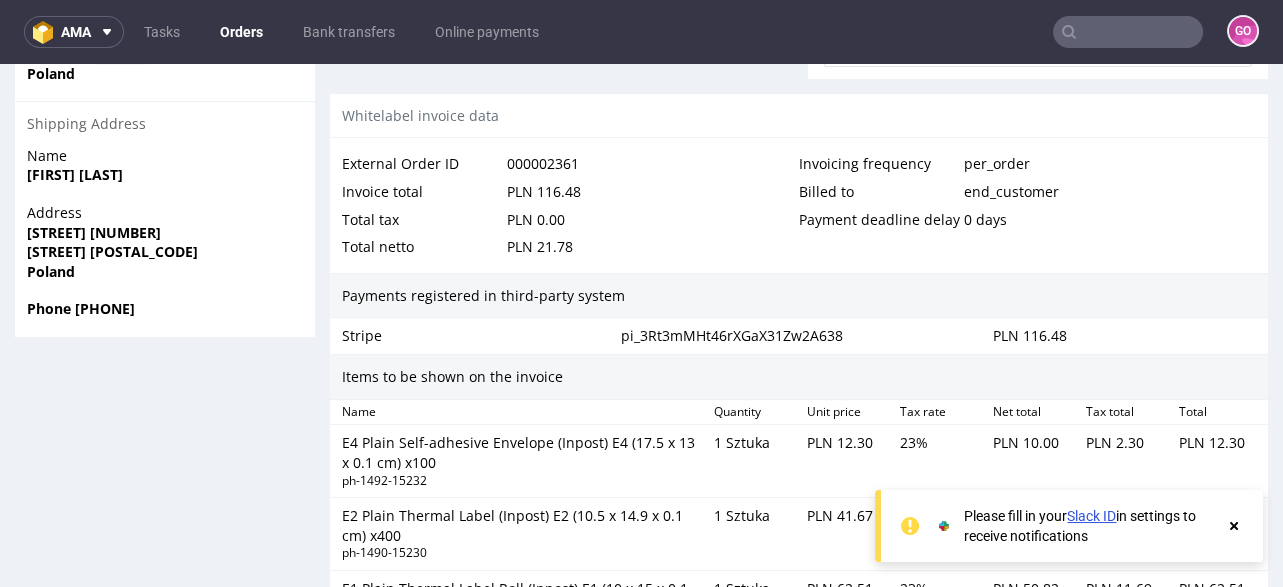 scroll, scrollTop: 719, scrollLeft: 0, axis: vertical 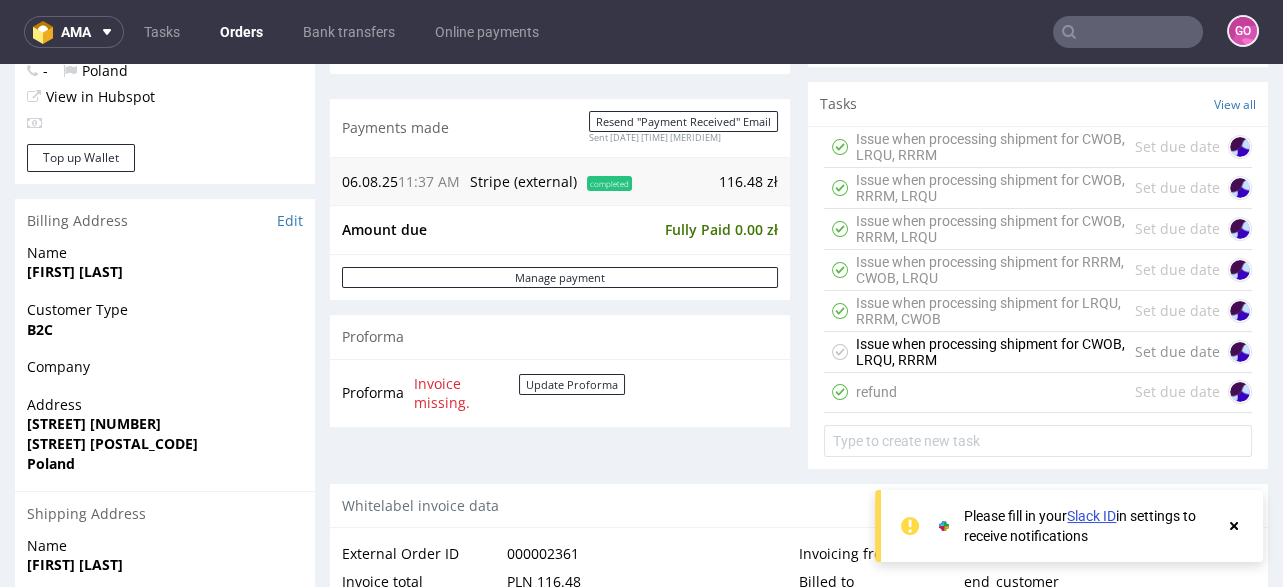 click on "[FIRST] [LAST]" at bounding box center (75, 271) 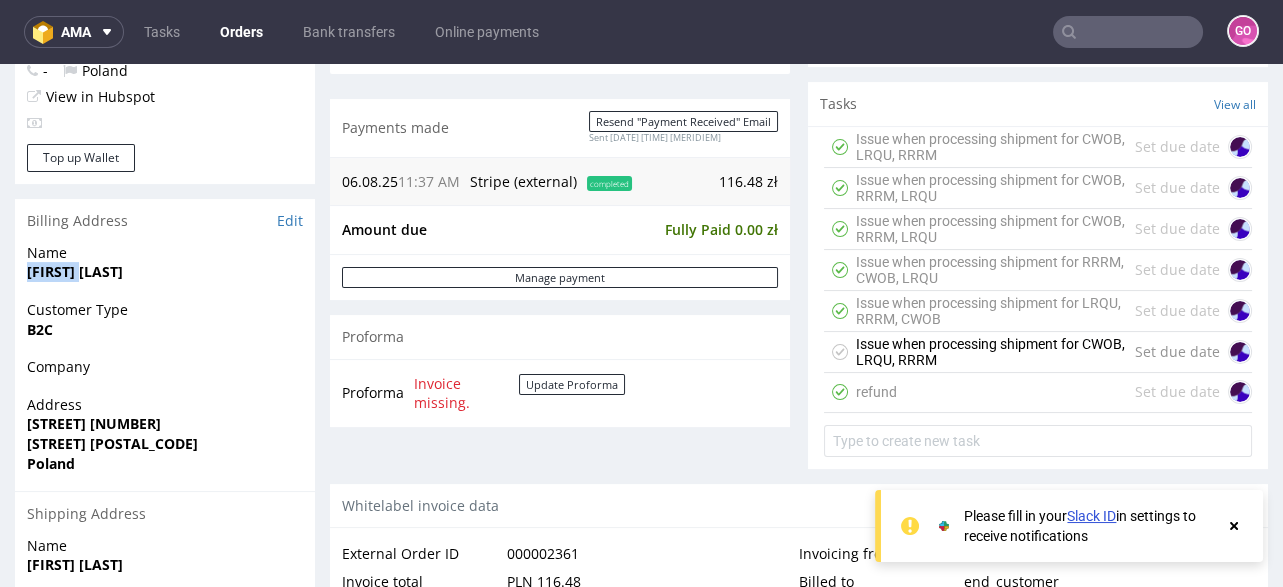 click on "[FIRST] [LAST]" at bounding box center [75, 271] 